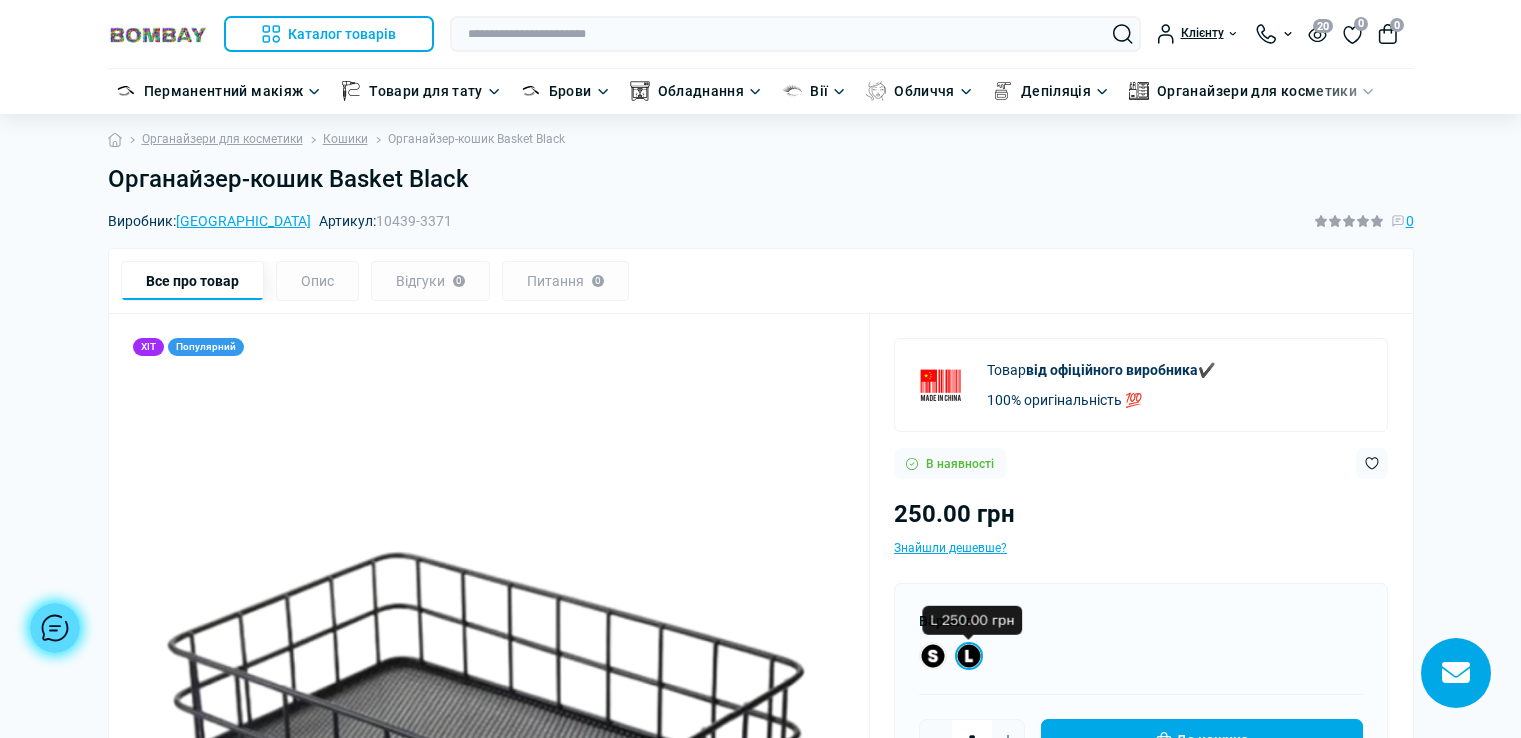 scroll, scrollTop: 300, scrollLeft: 0, axis: vertical 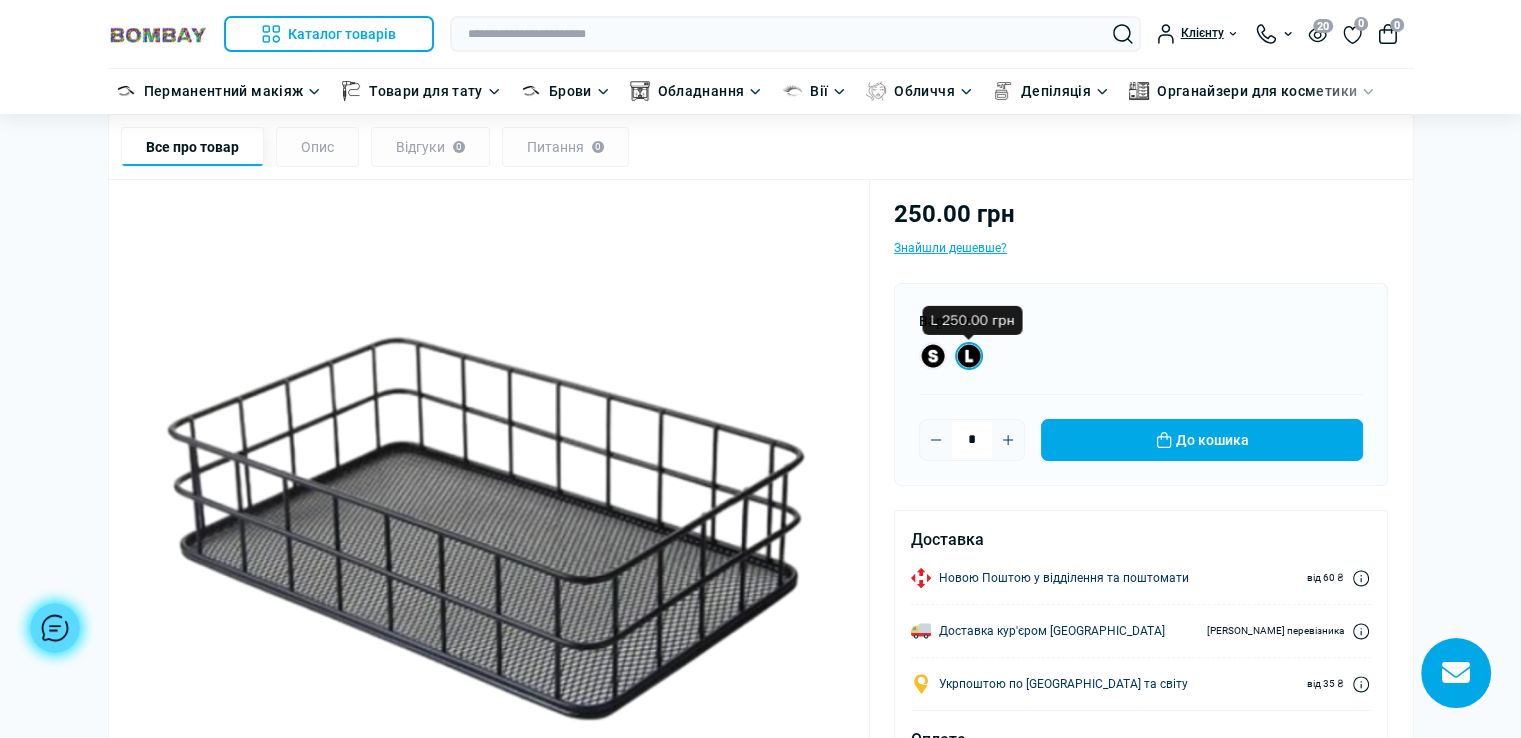 click on "Каталог товарів
Каталог товарів
Перманентний макіяж
Машинки для ПМ" at bounding box center [760, 57] 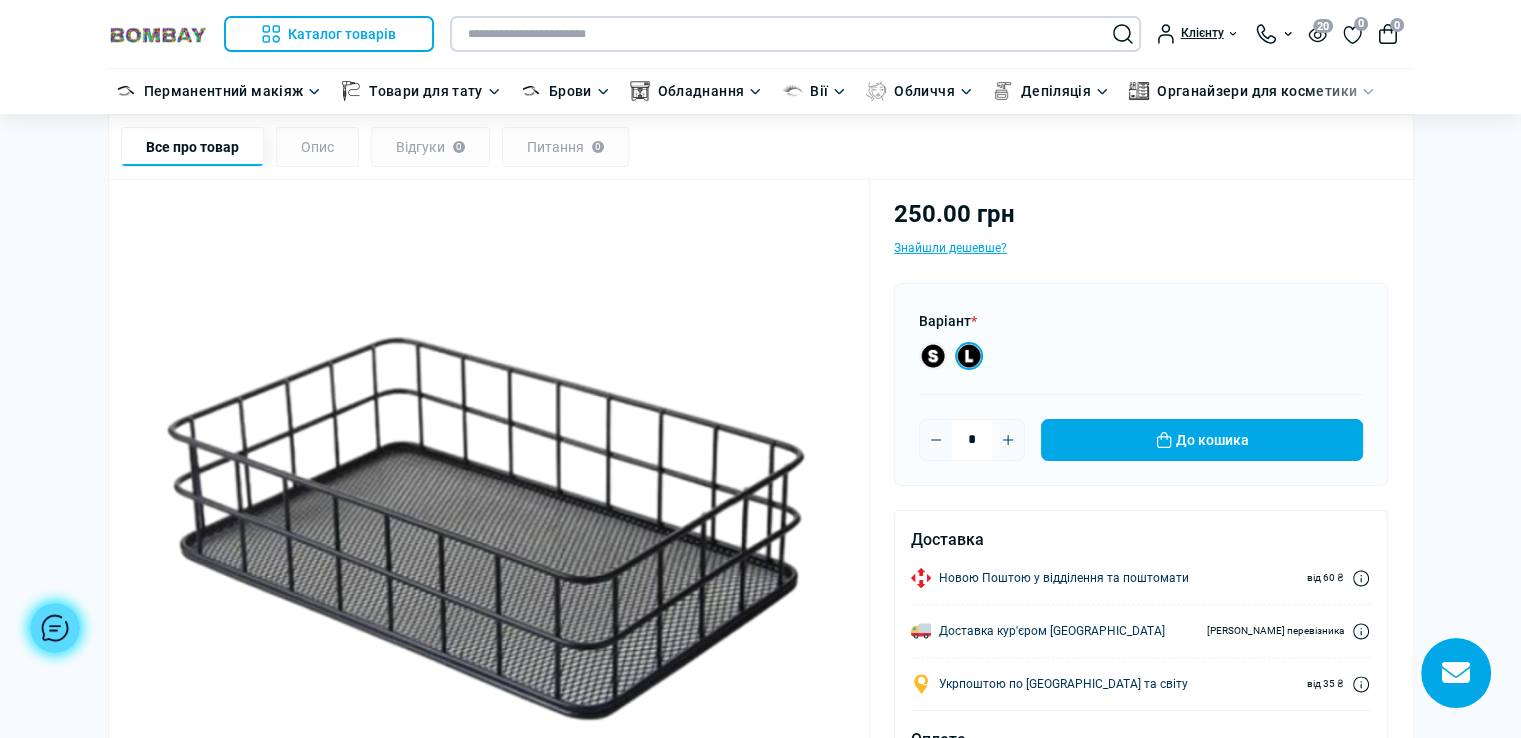 click at bounding box center [795, 34] 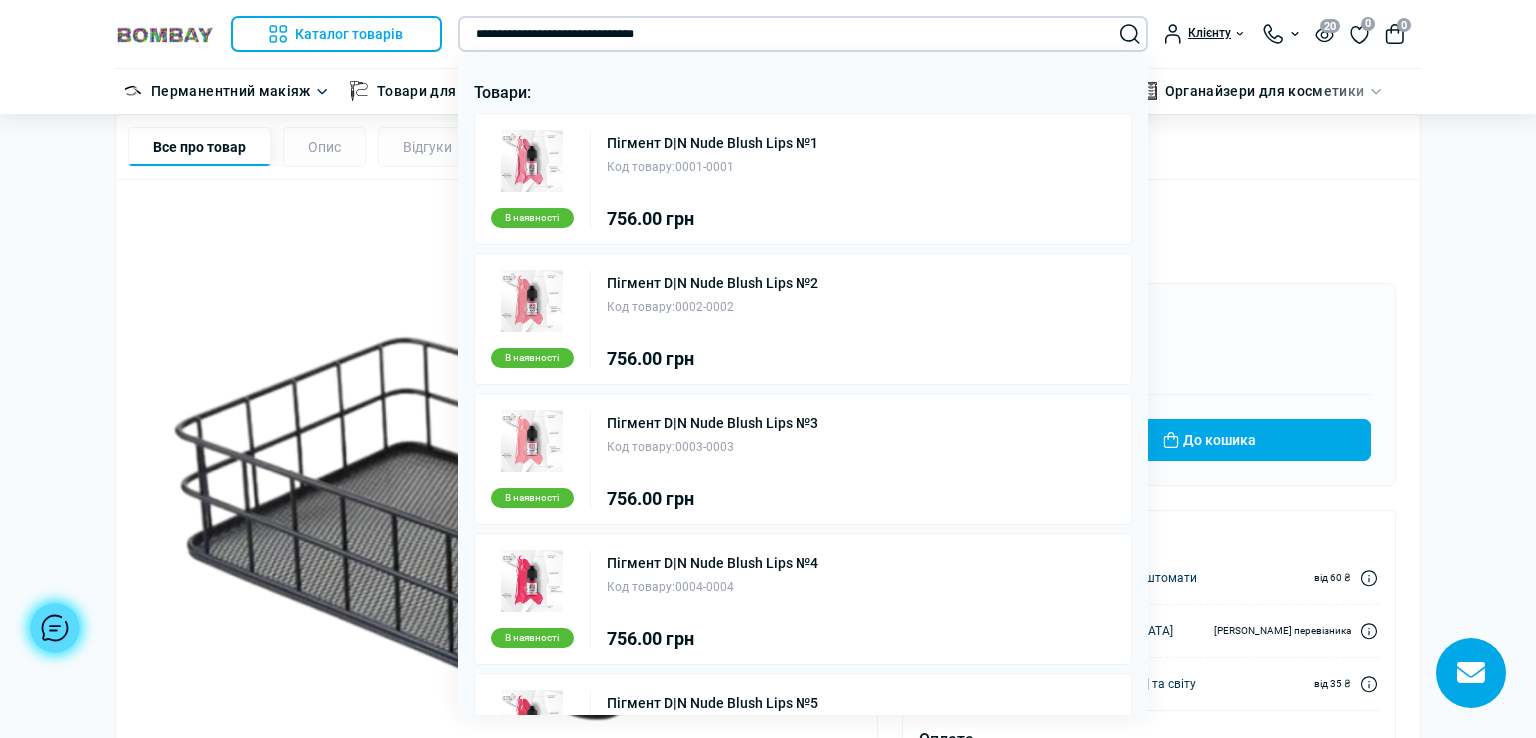 scroll, scrollTop: 300, scrollLeft: 0, axis: vertical 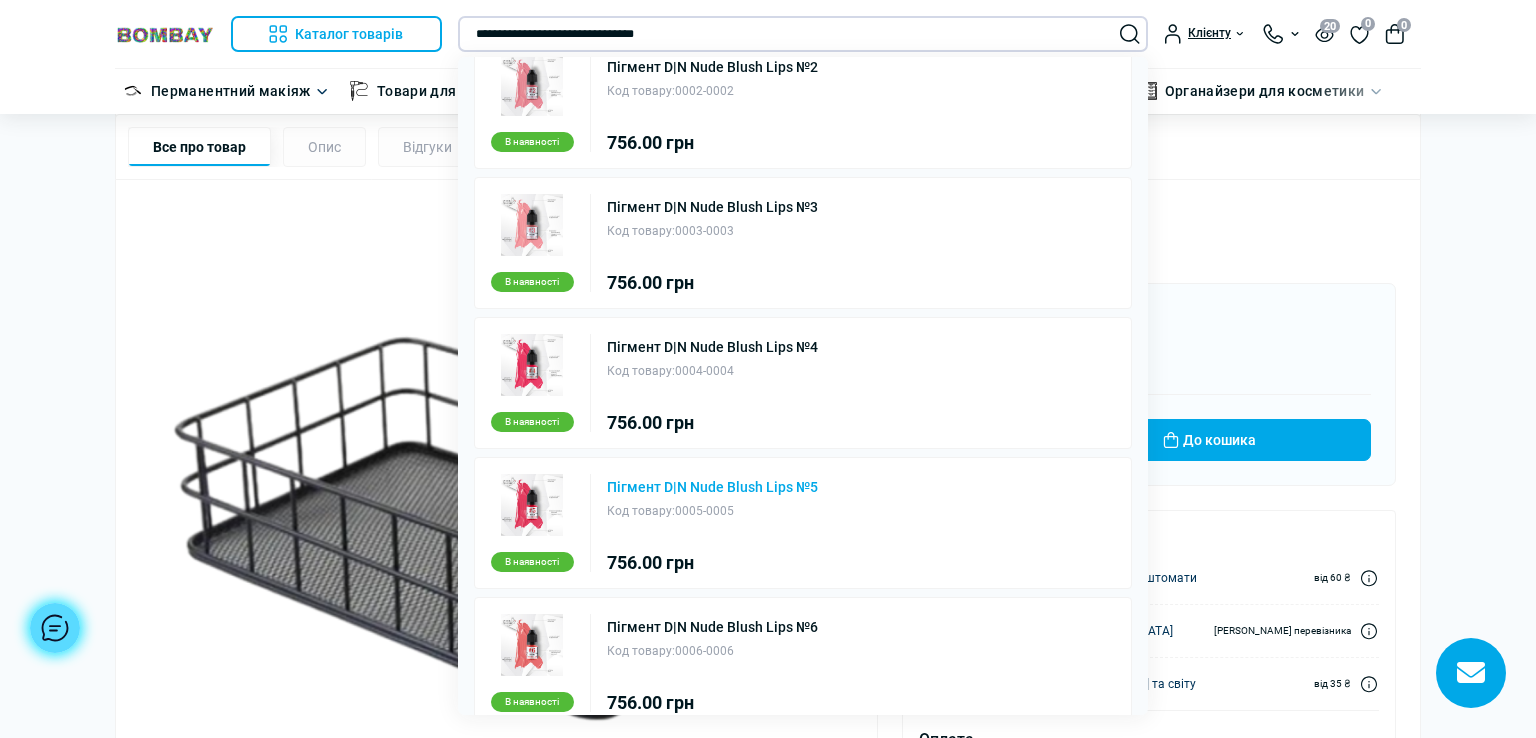 type on "**********" 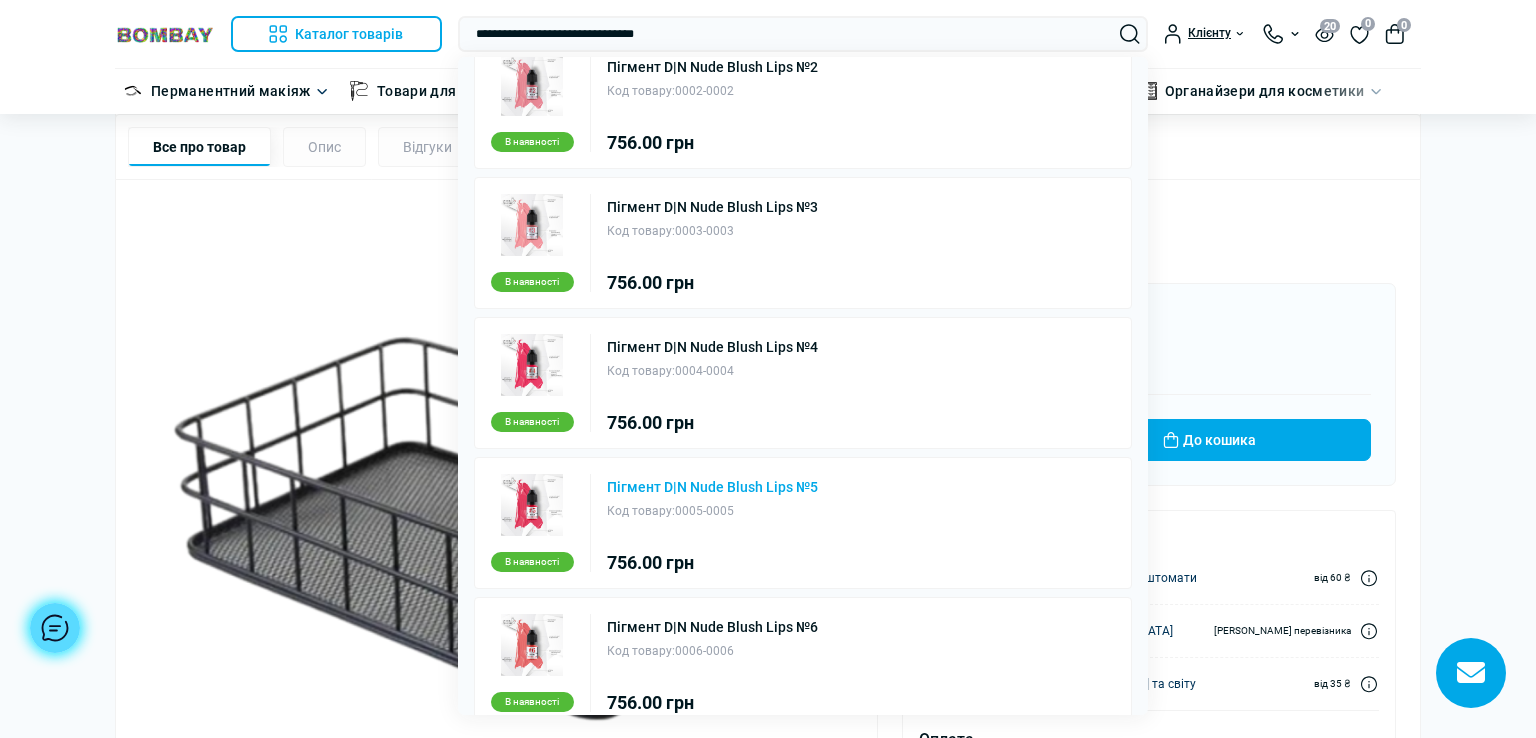 click on "Пігмент D|N Nude Blush Lips №5" at bounding box center (712, 487) 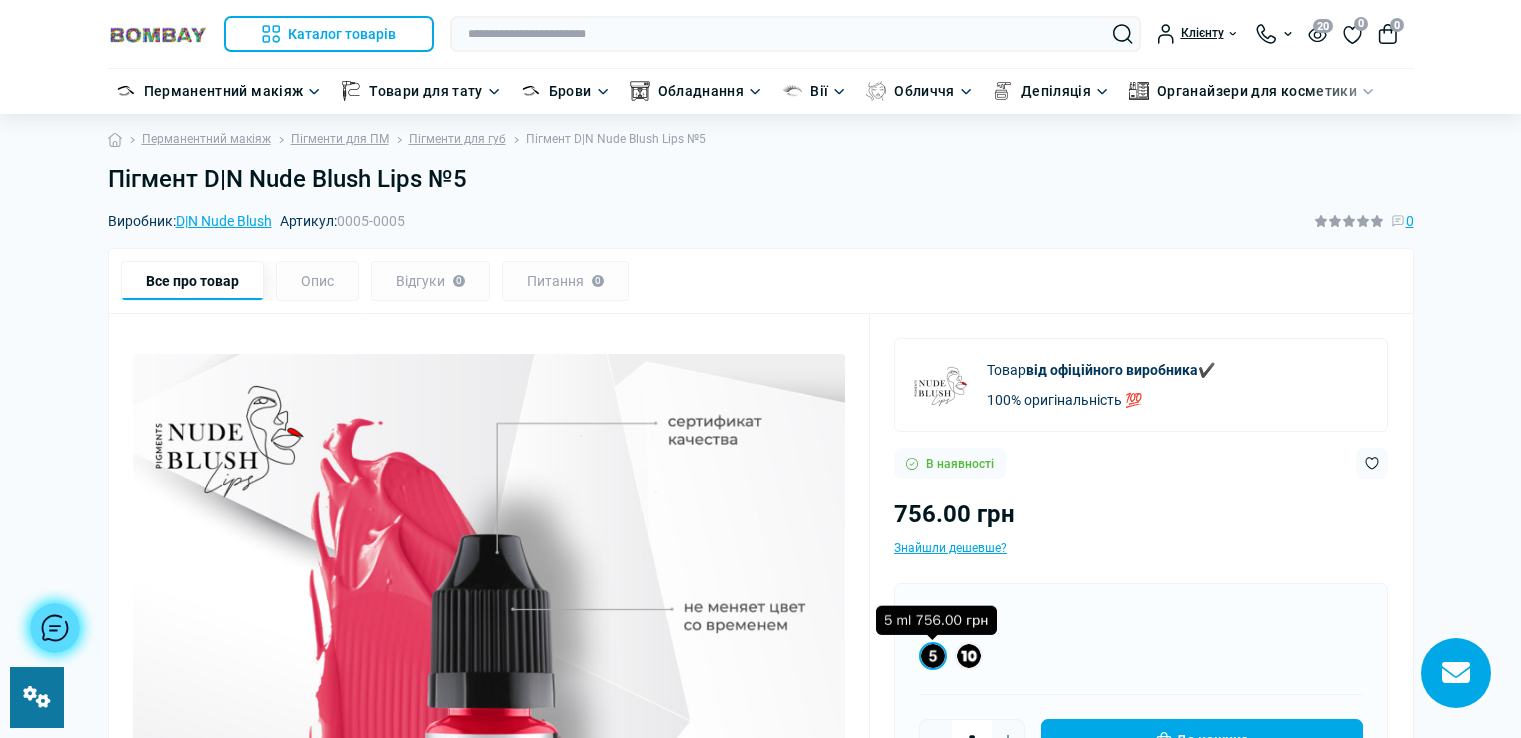 click at bounding box center [969, 656] 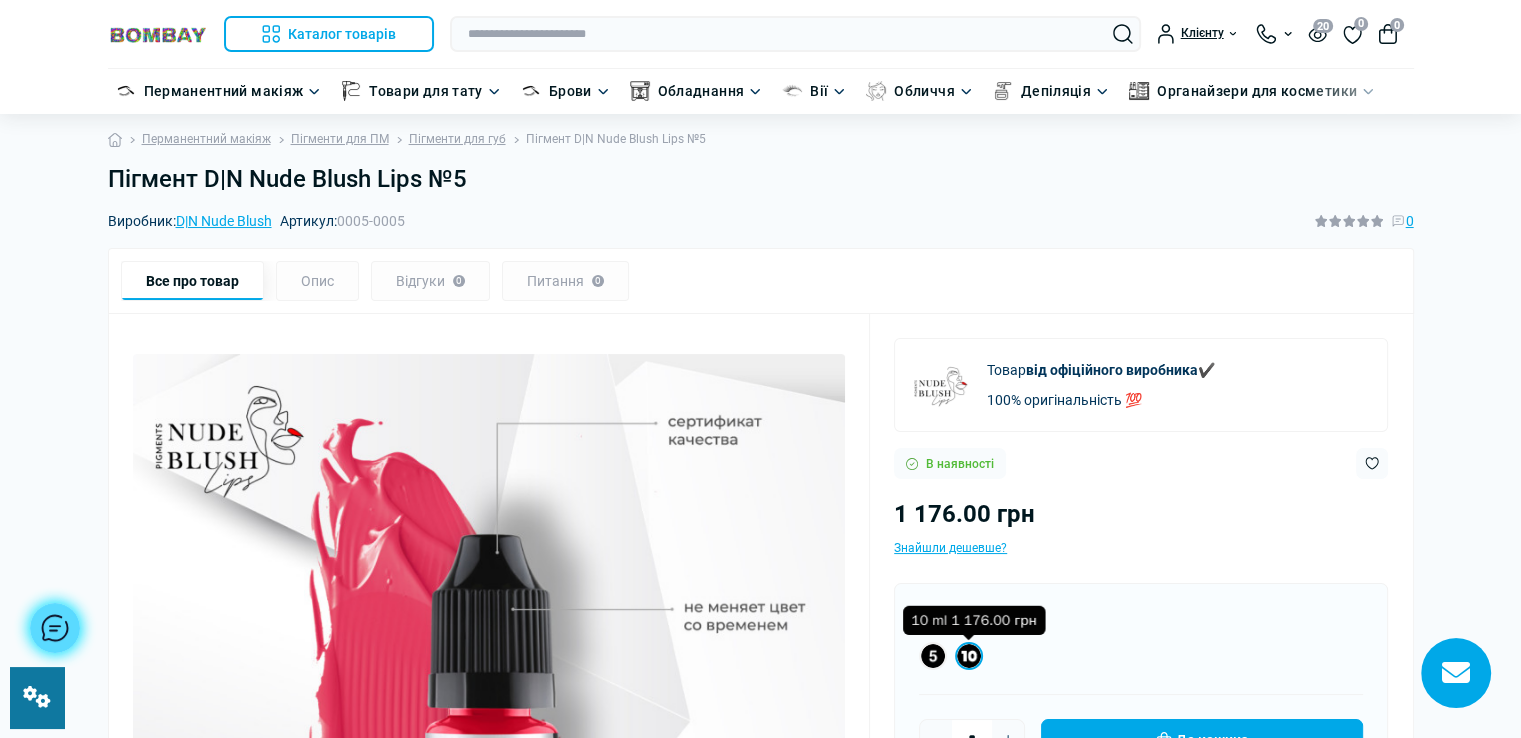scroll, scrollTop: 0, scrollLeft: 0, axis: both 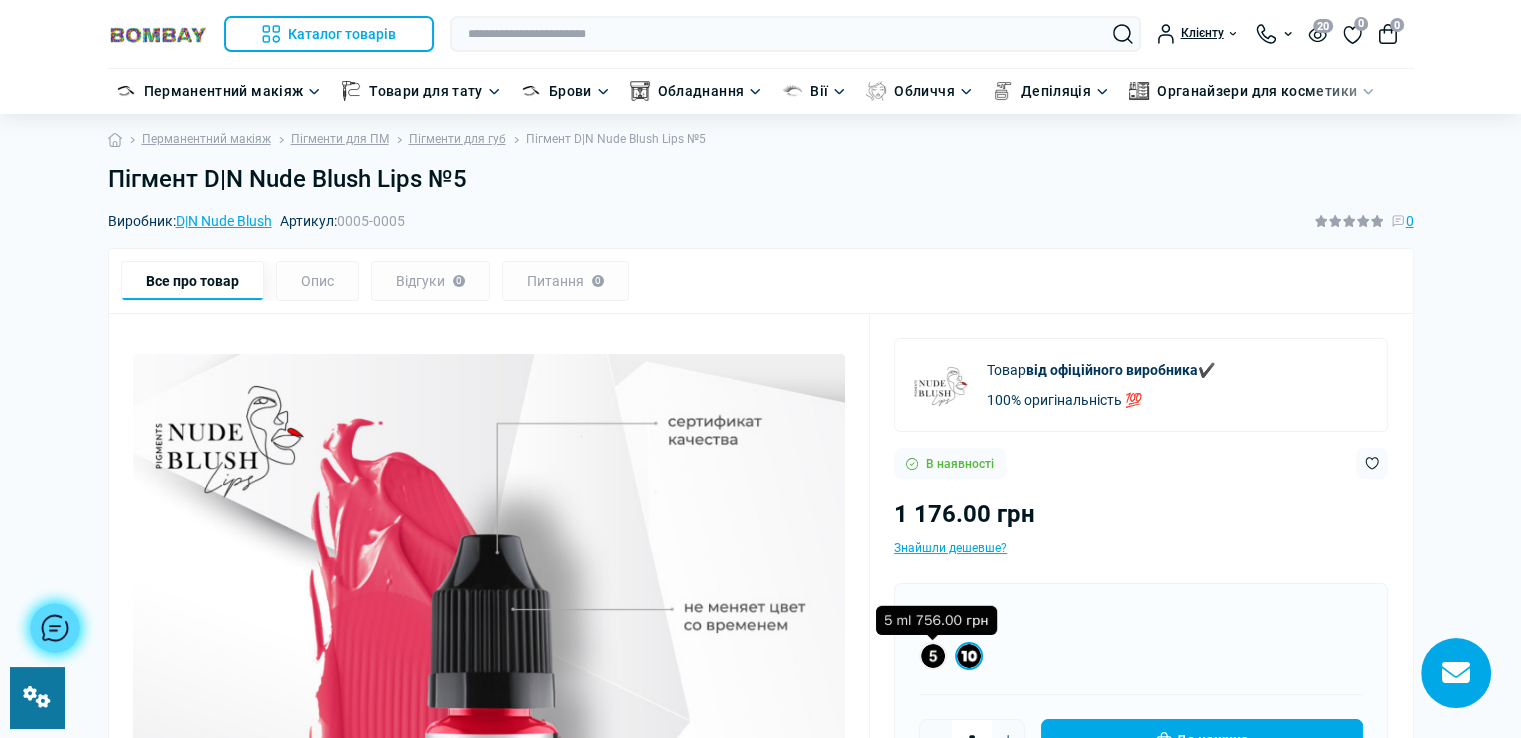 click at bounding box center (933, 656) 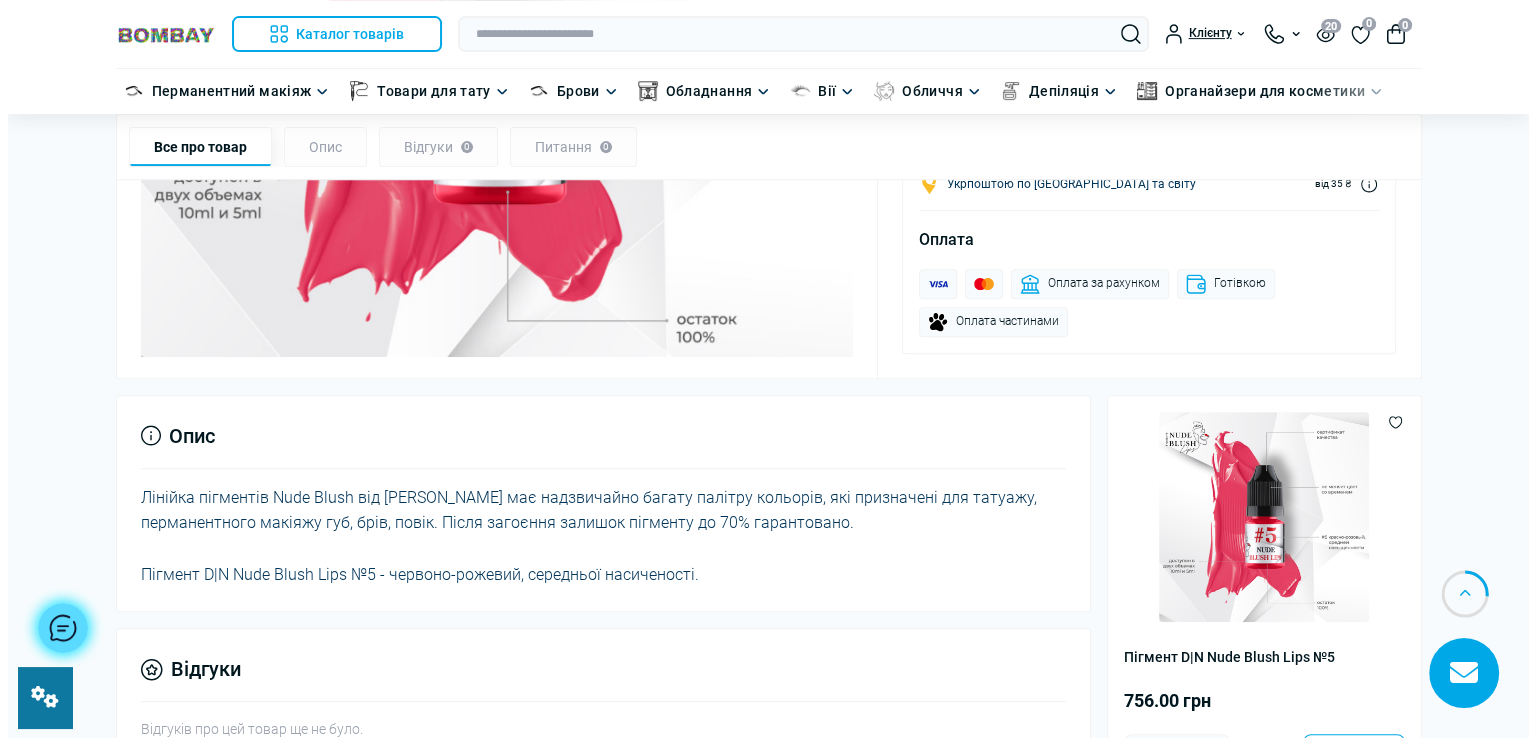 scroll, scrollTop: 500, scrollLeft: 0, axis: vertical 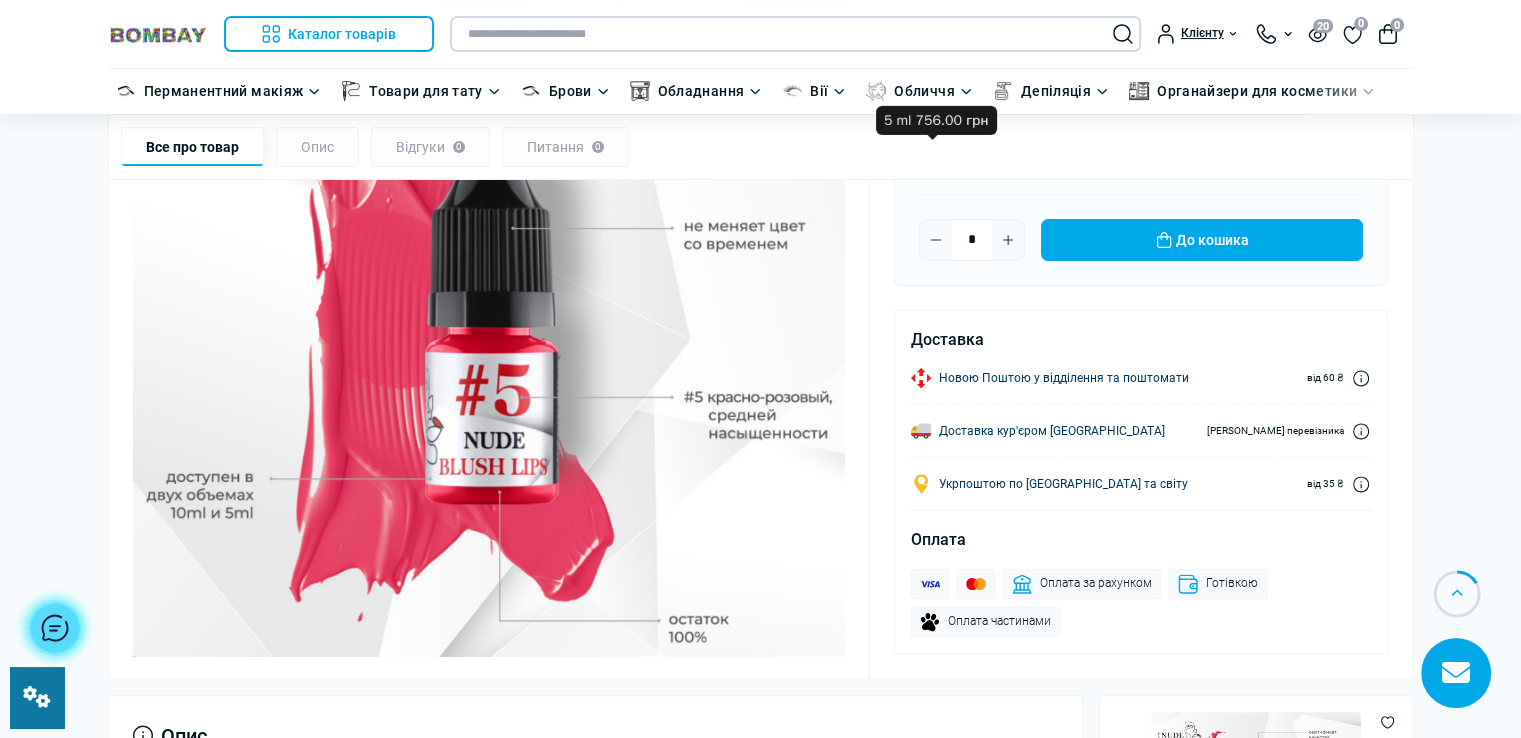 click at bounding box center (795, 34) 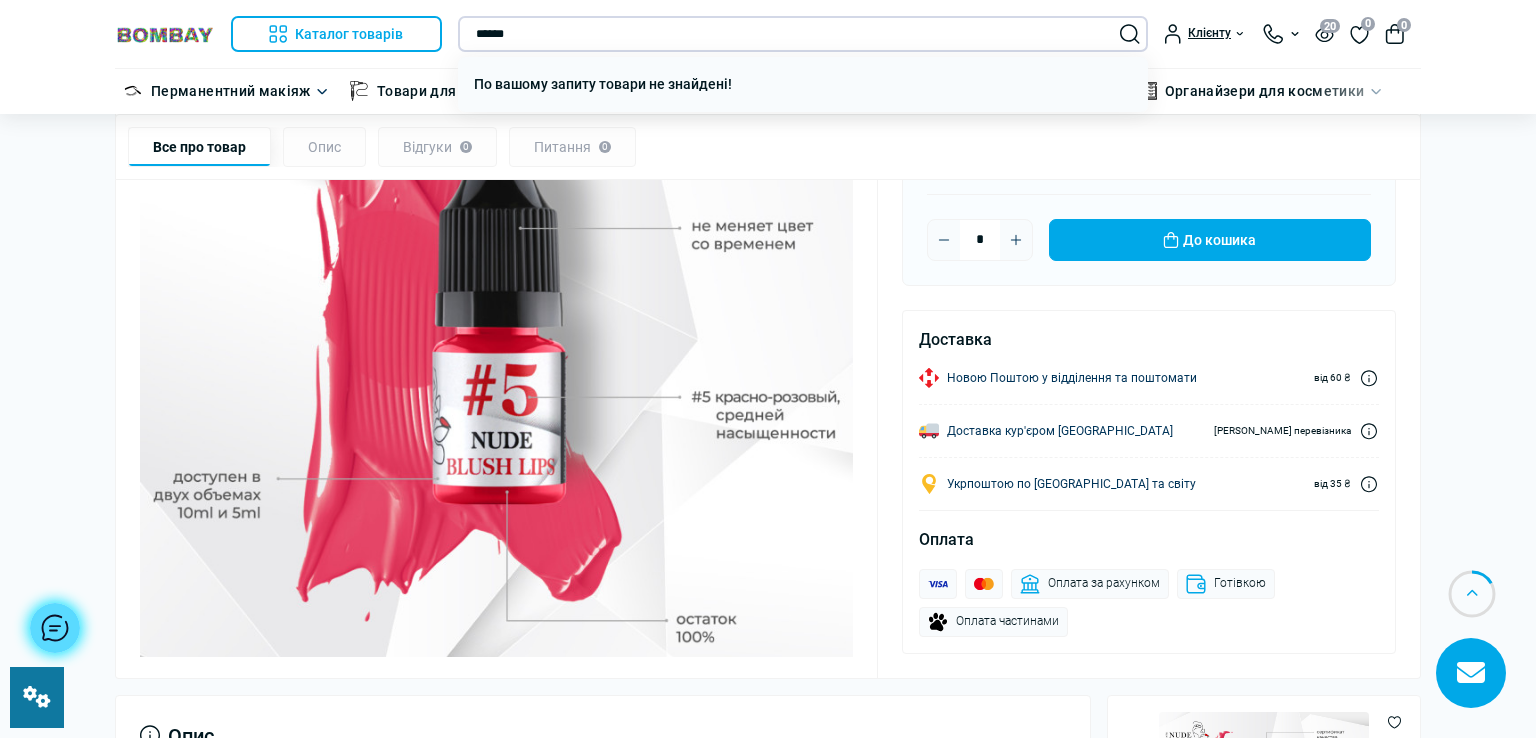 click on "******" at bounding box center [803, 34] 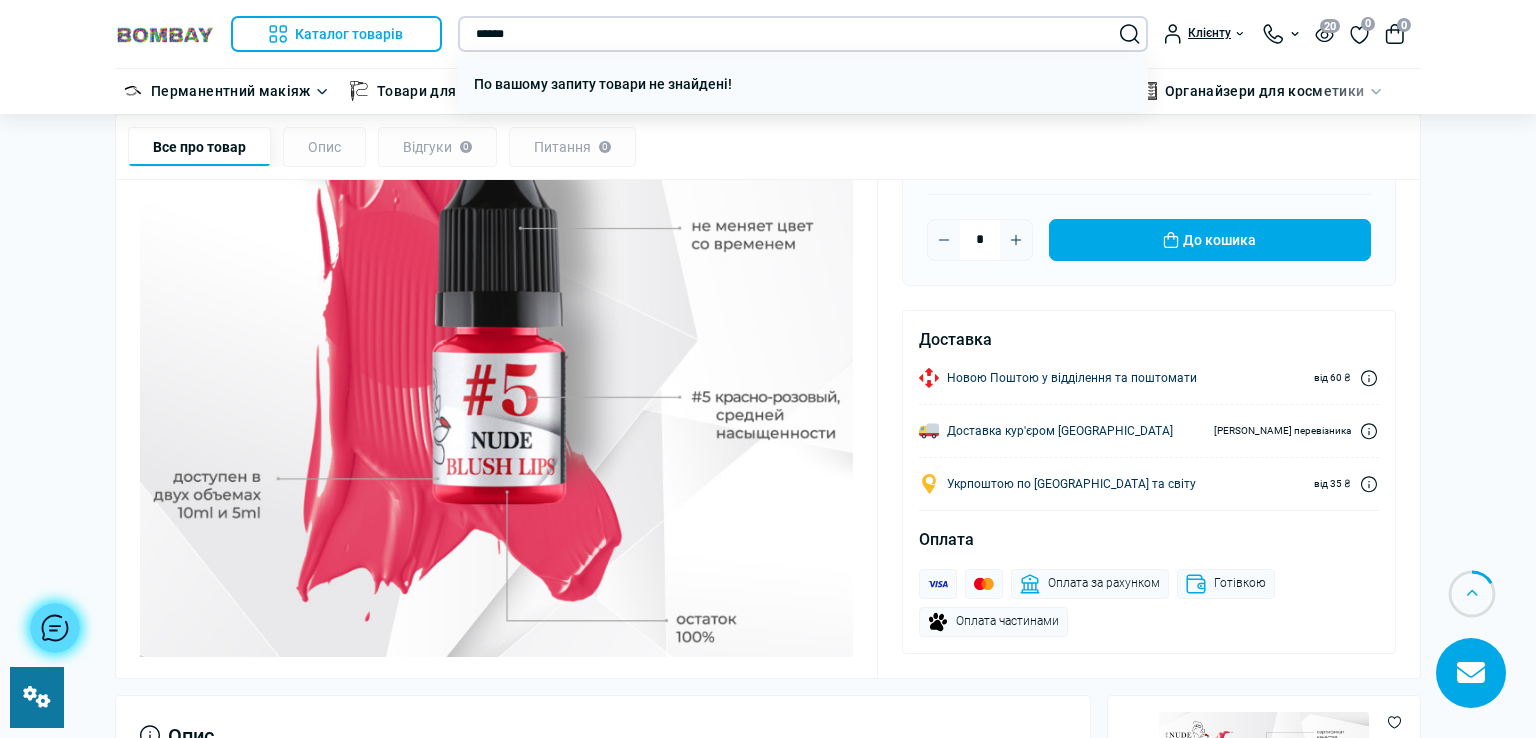 click on "******" at bounding box center [803, 34] 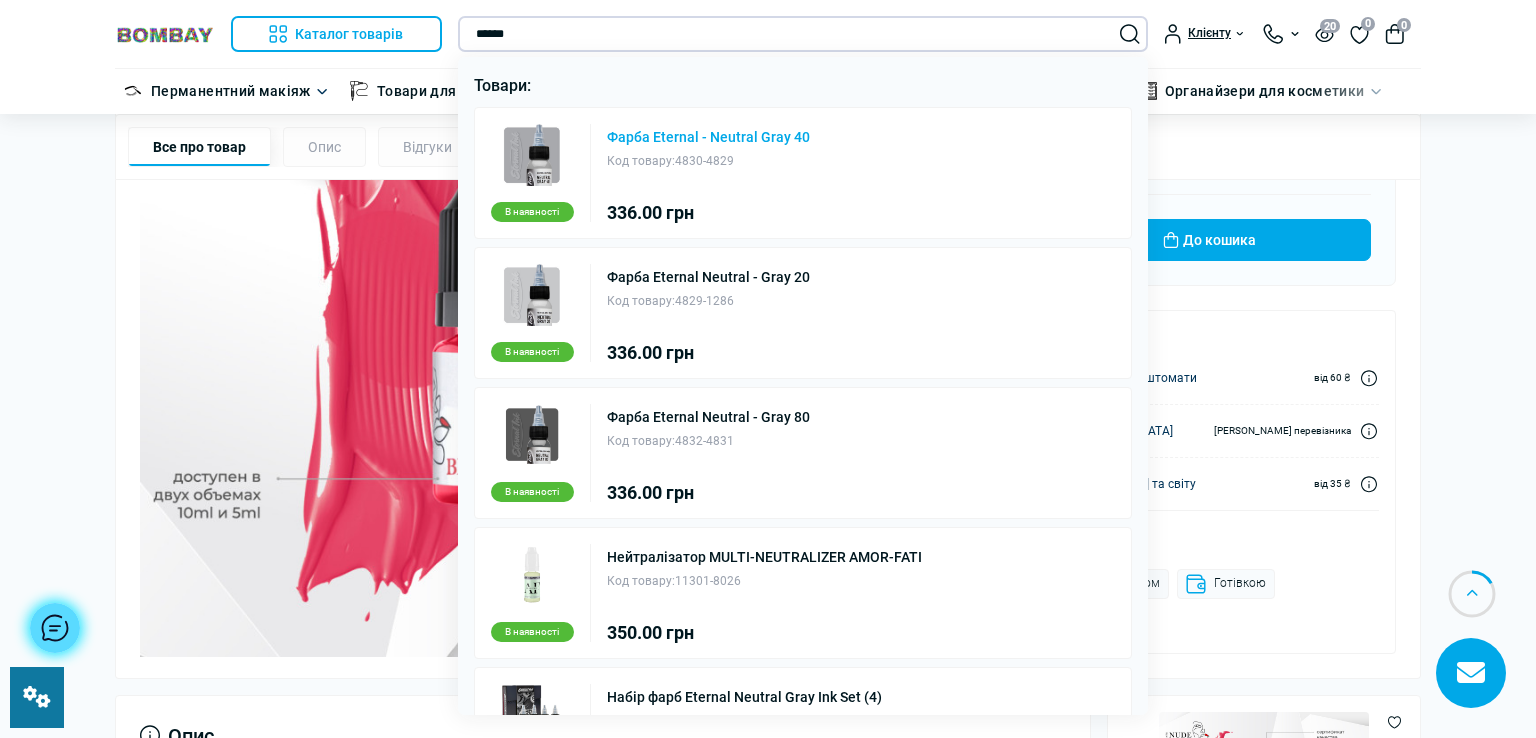 type on "******" 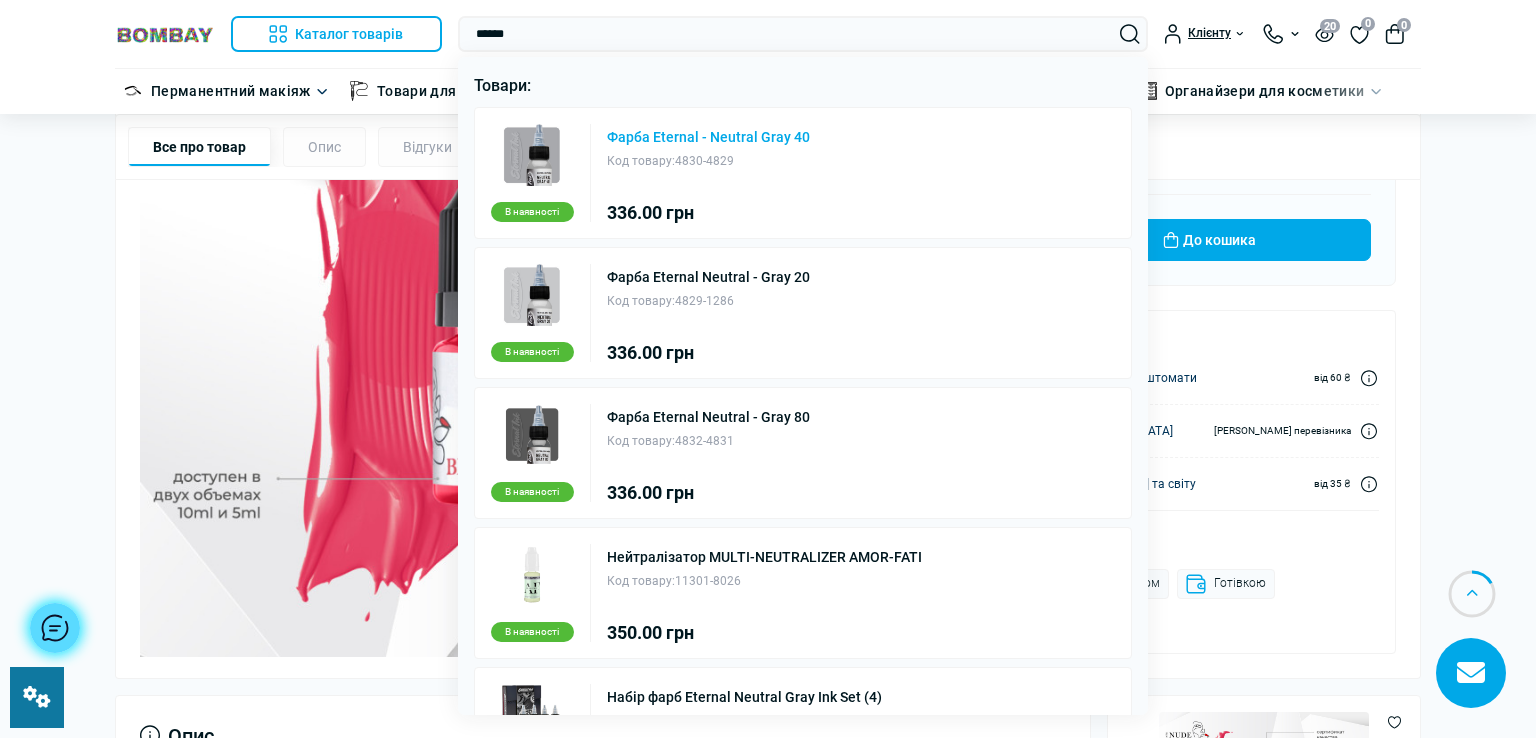 click on "Фарба Eternal - Neutral Gray 40" at bounding box center [708, 137] 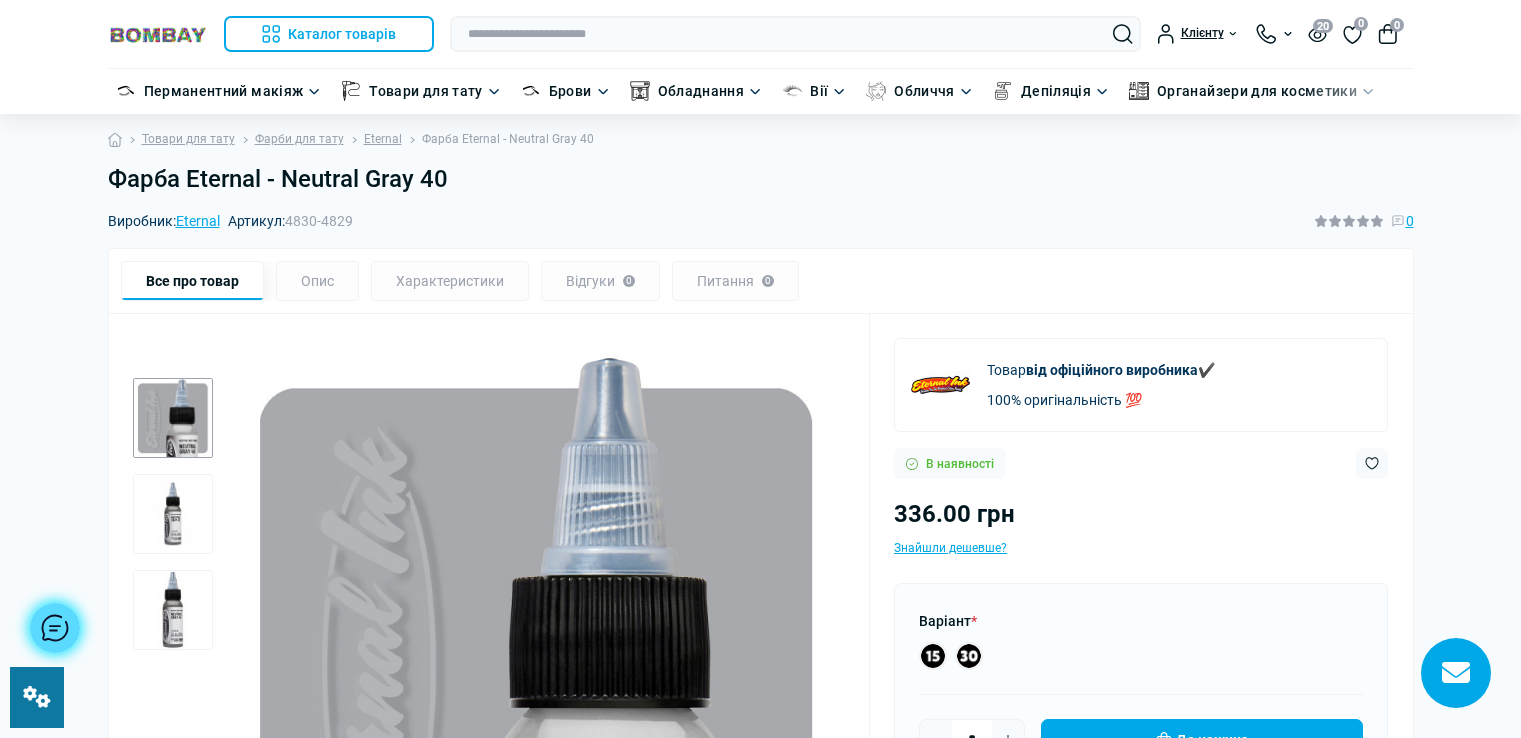 scroll, scrollTop: 0, scrollLeft: 0, axis: both 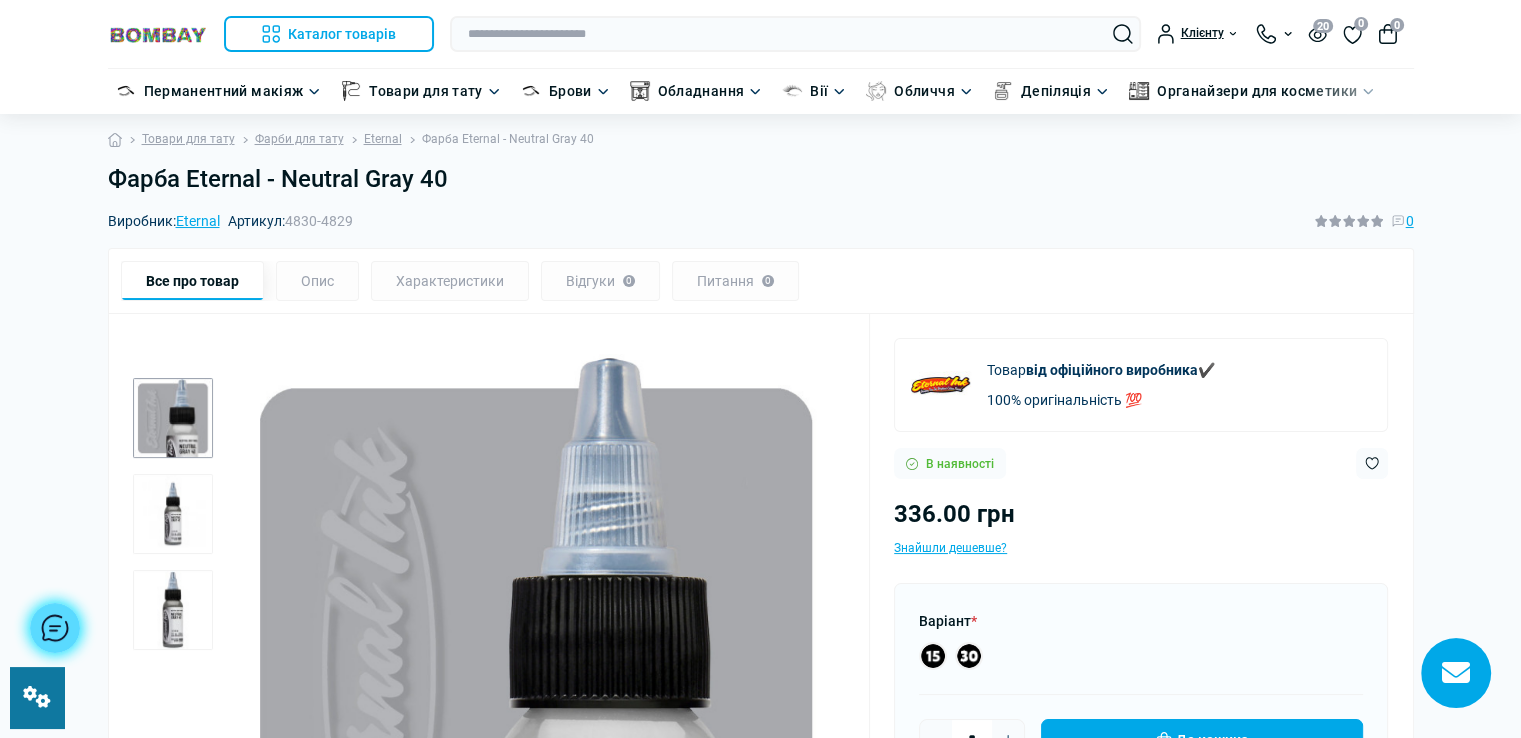 click on "Фарба Eternal - Neutral Gray 40" at bounding box center [761, 179] 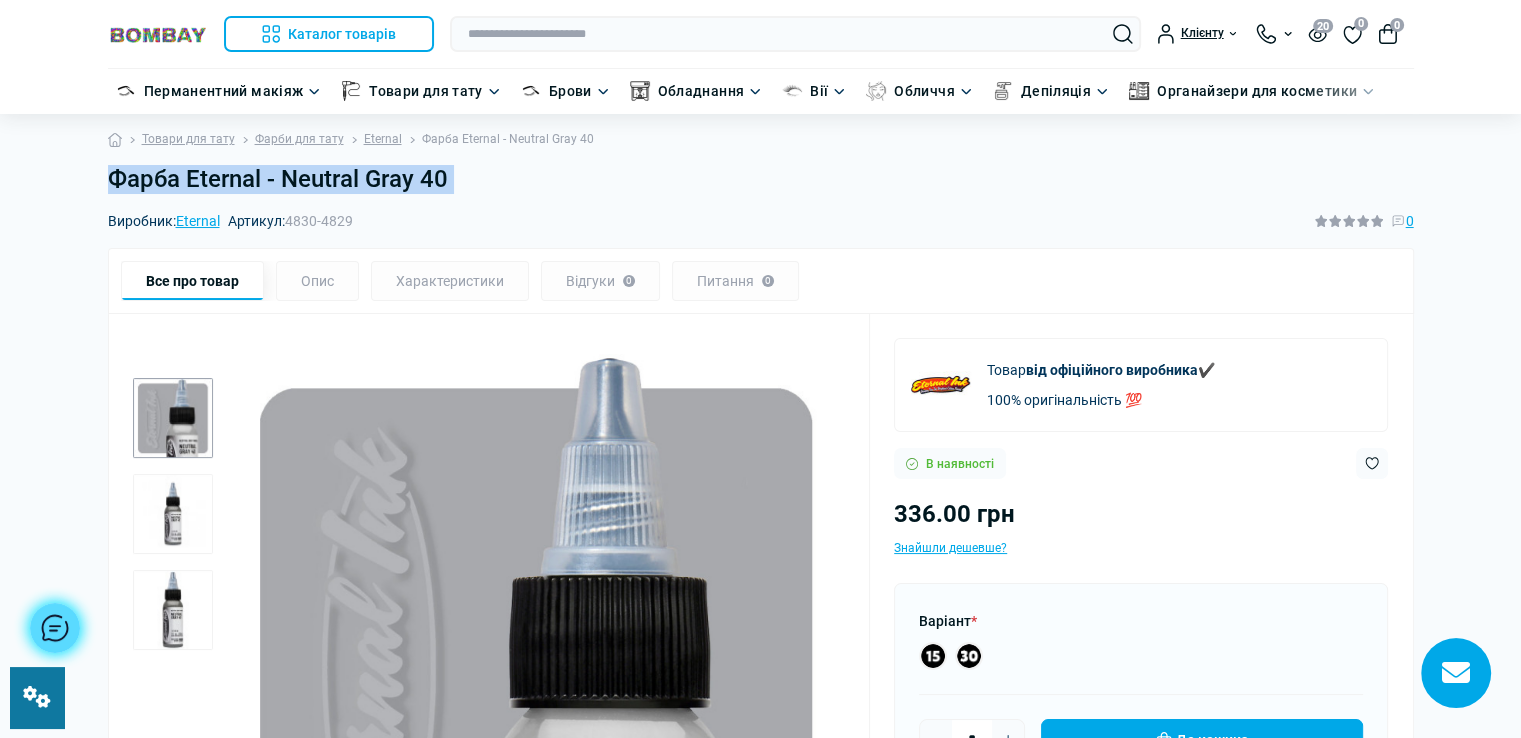 click on "Фарба Eternal - Neutral Gray 40" at bounding box center [761, 179] 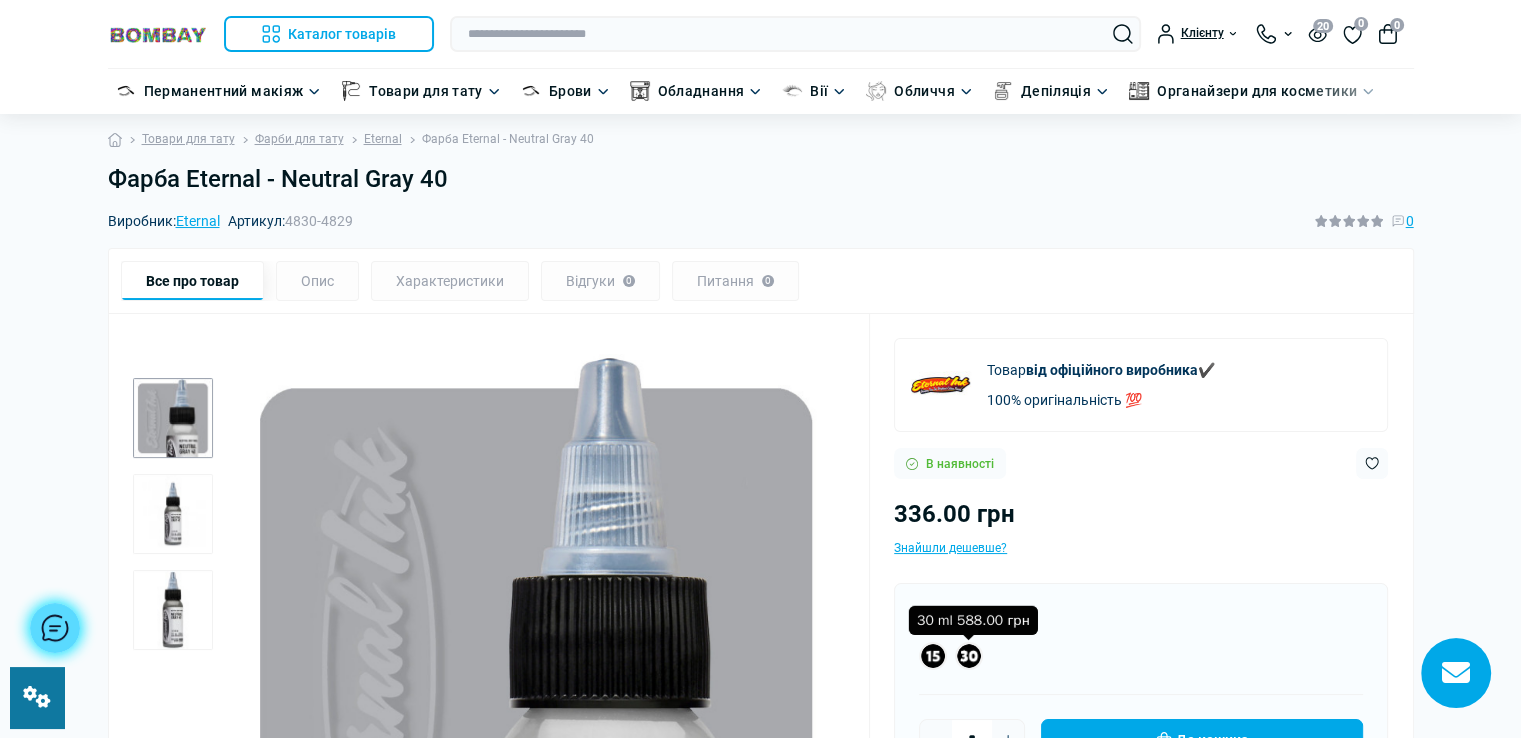 click at bounding box center (969, 656) 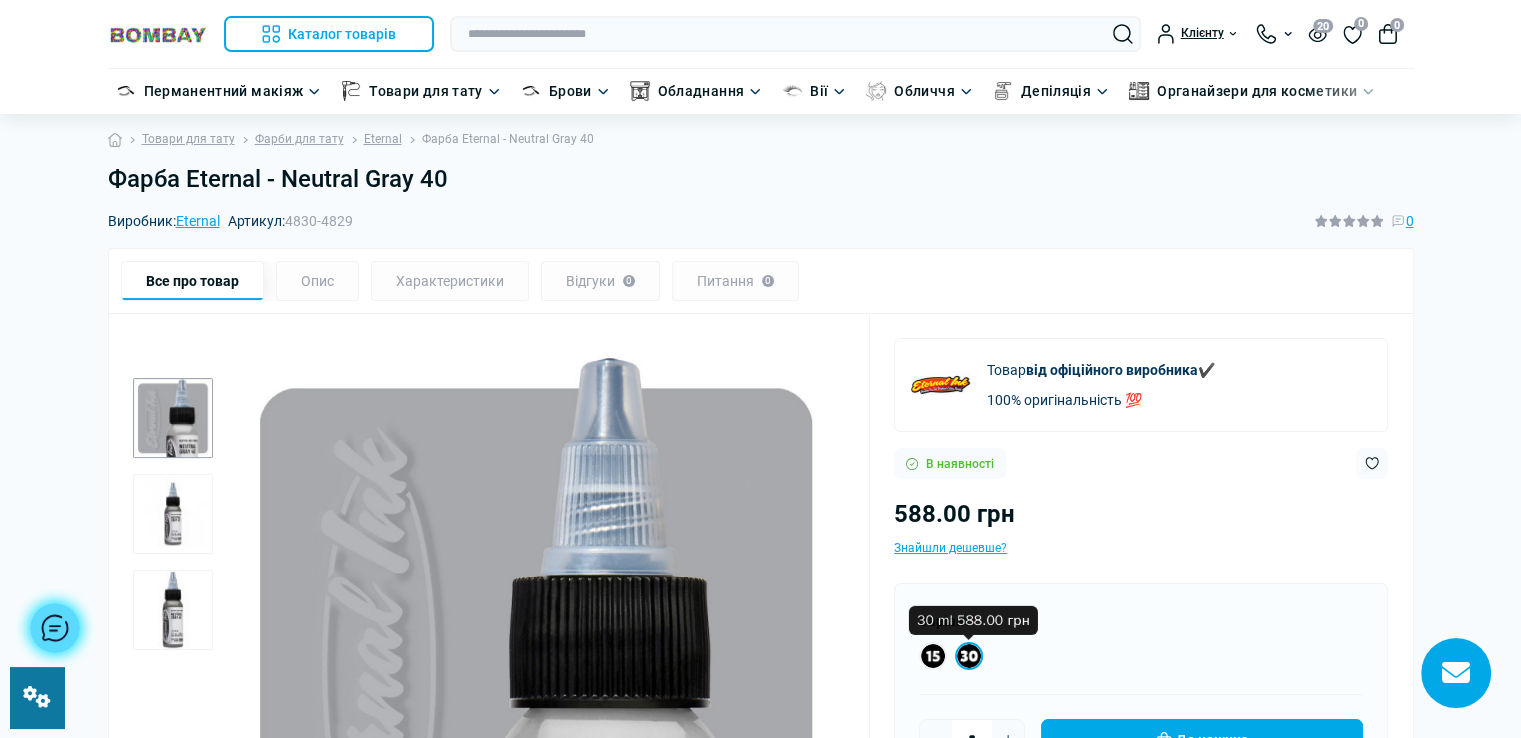 click on "Фарба Eternal - Neutral Gray 40" at bounding box center [761, 179] 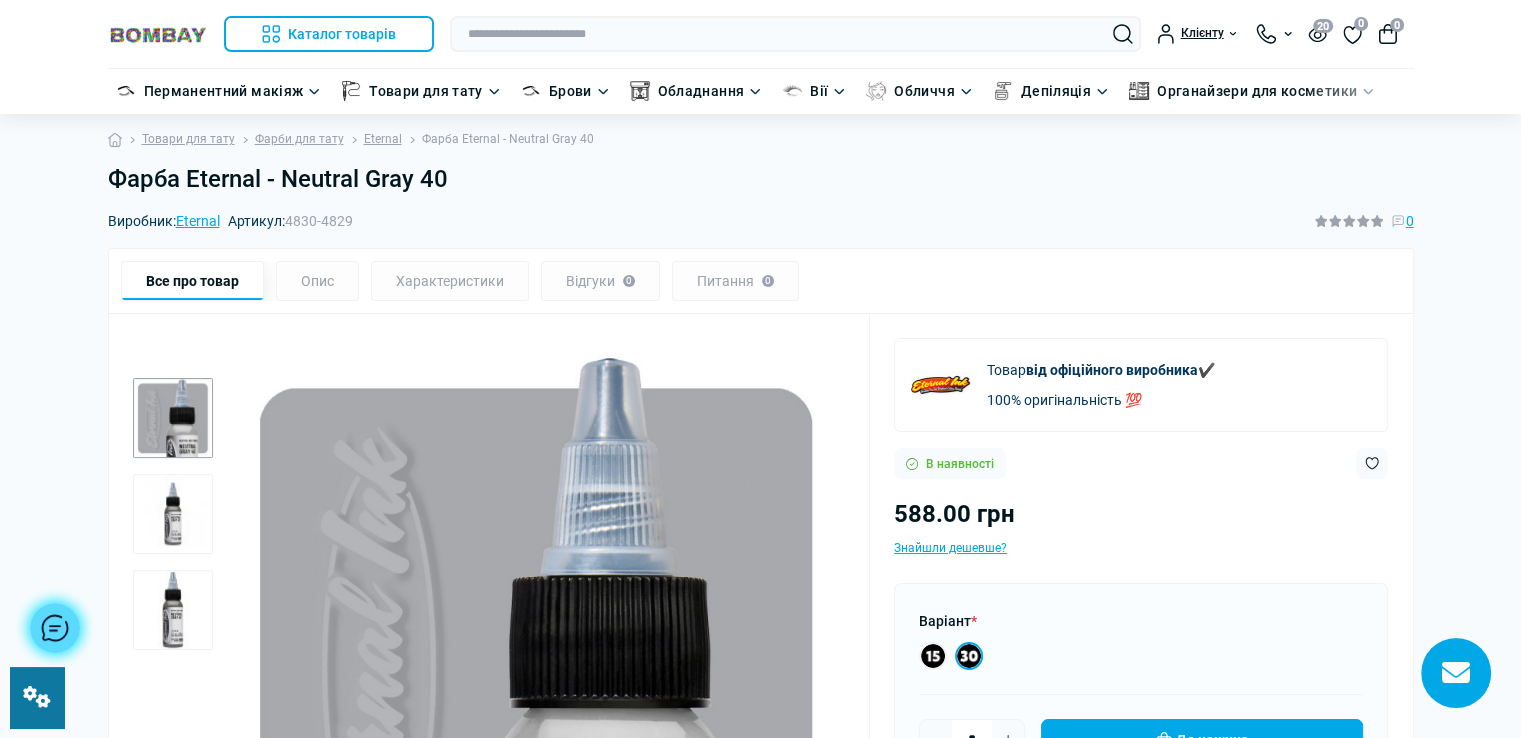 click on "Фарба Eternal - Neutral Gray 40" at bounding box center (761, 179) 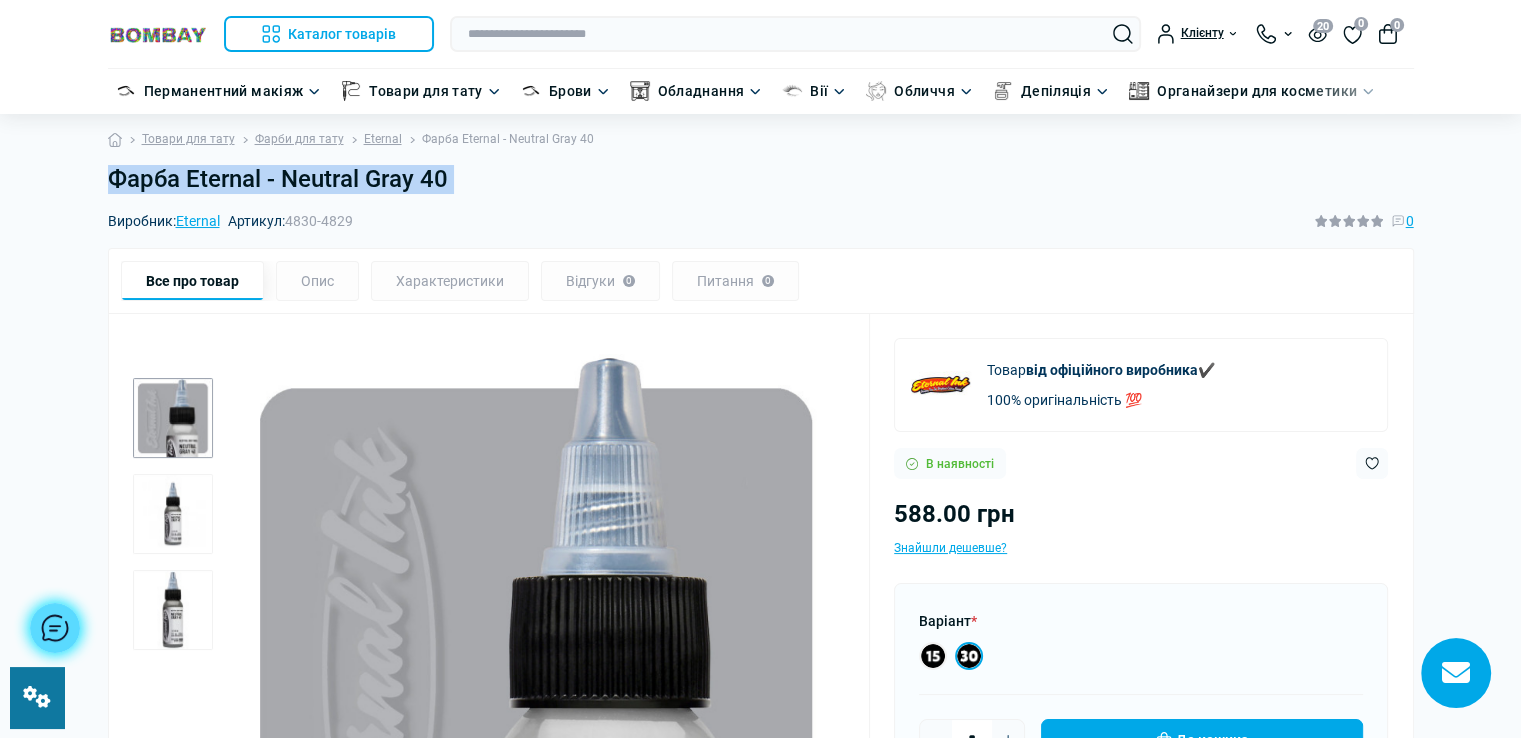 click on "Фарба Eternal - Neutral Gray 40" at bounding box center [761, 179] 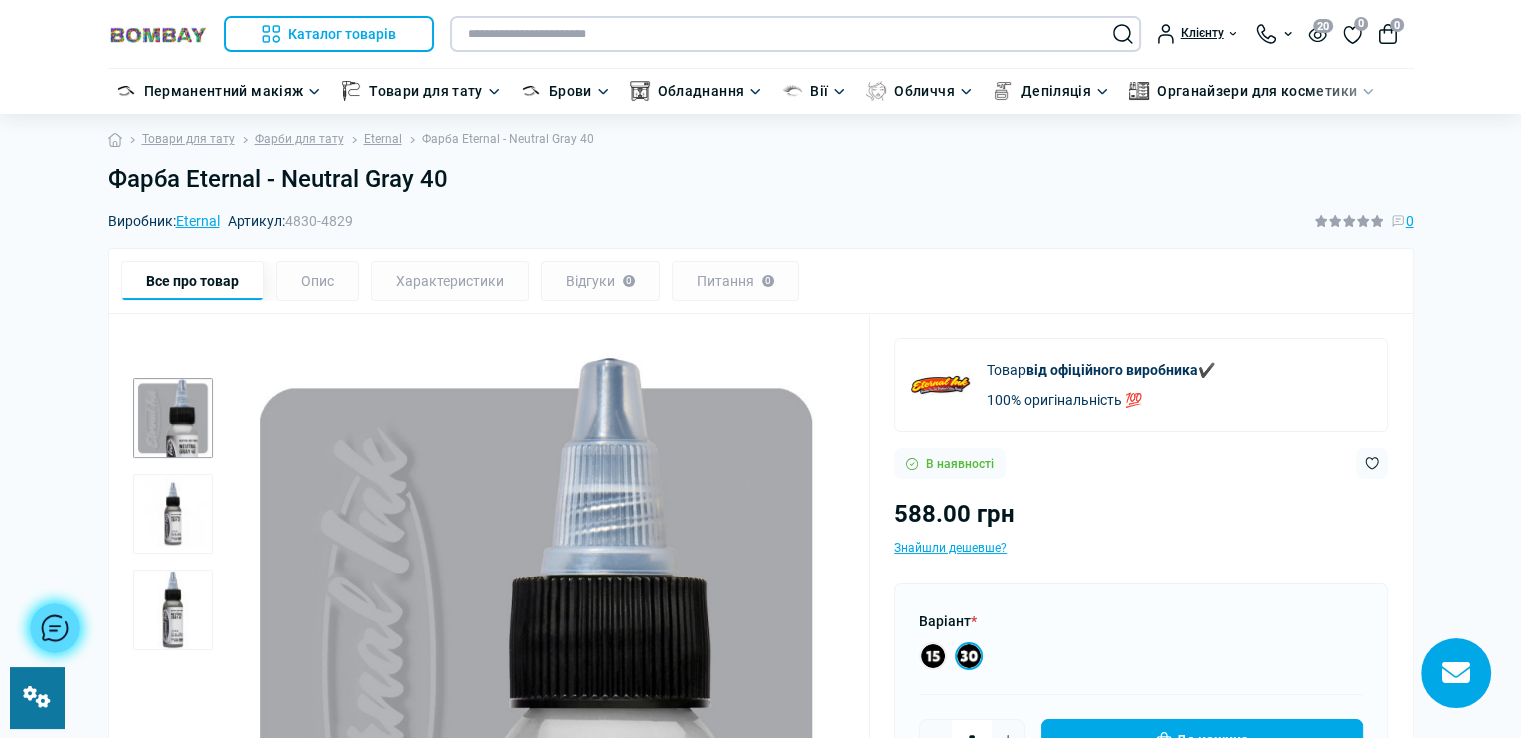 click at bounding box center [795, 34] 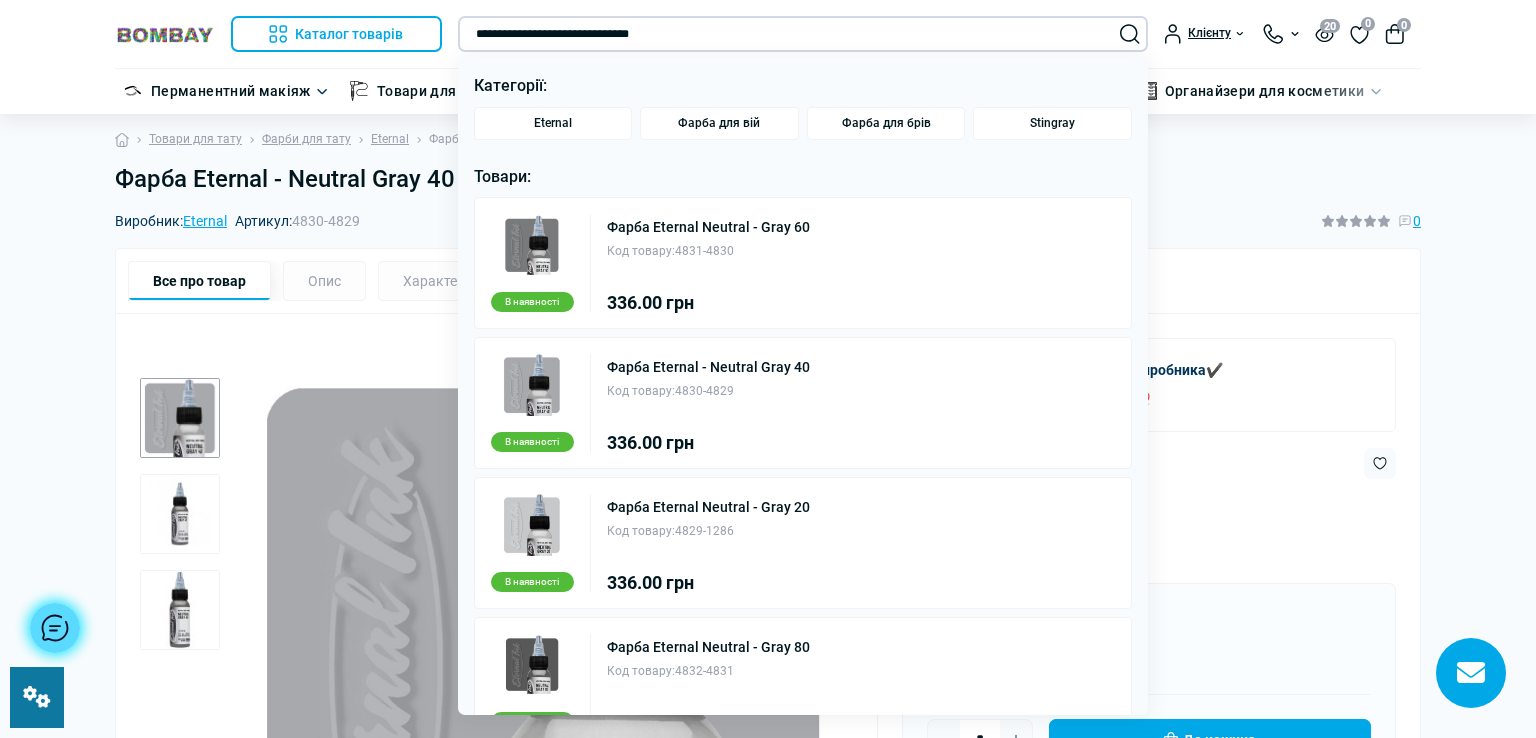 type on "**********" 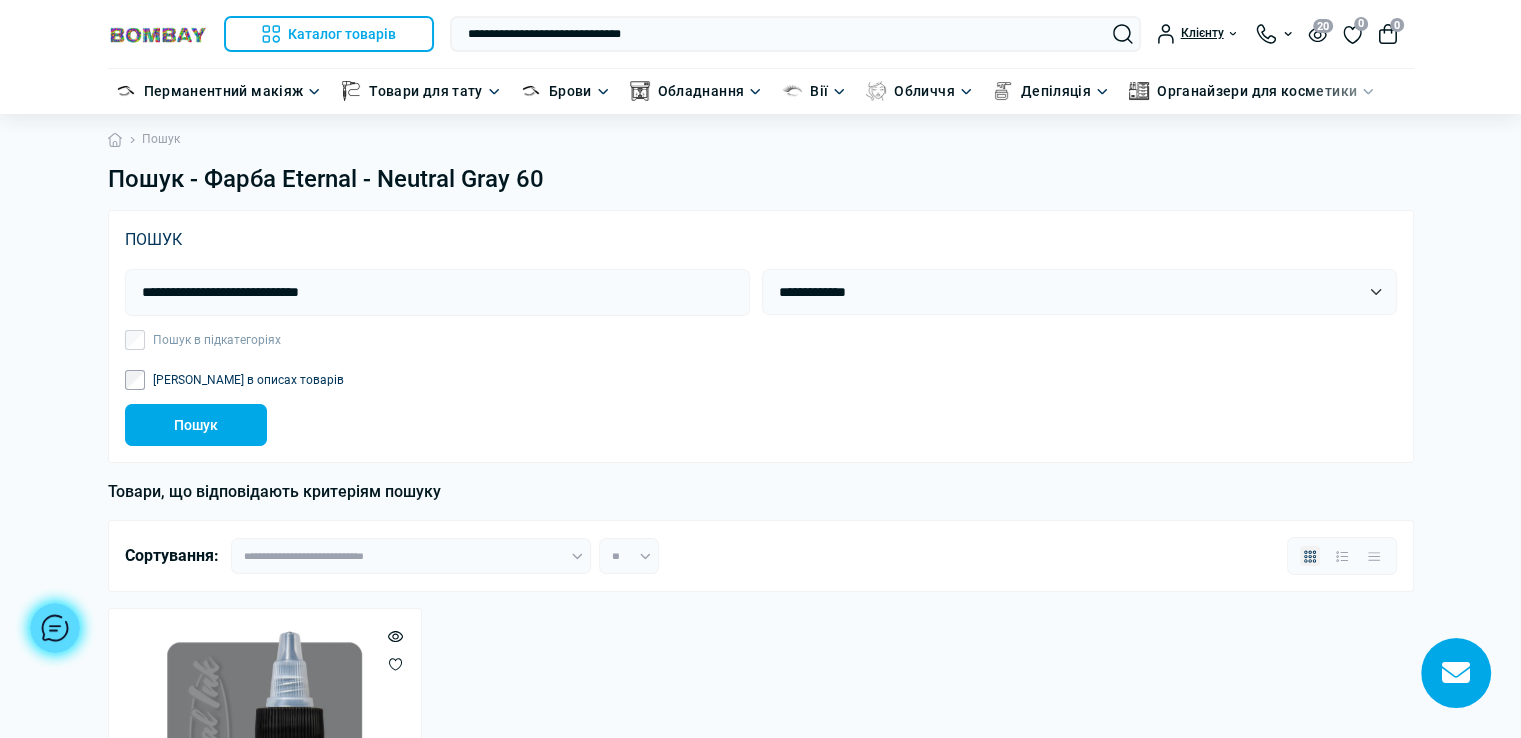 scroll, scrollTop: 1, scrollLeft: 0, axis: vertical 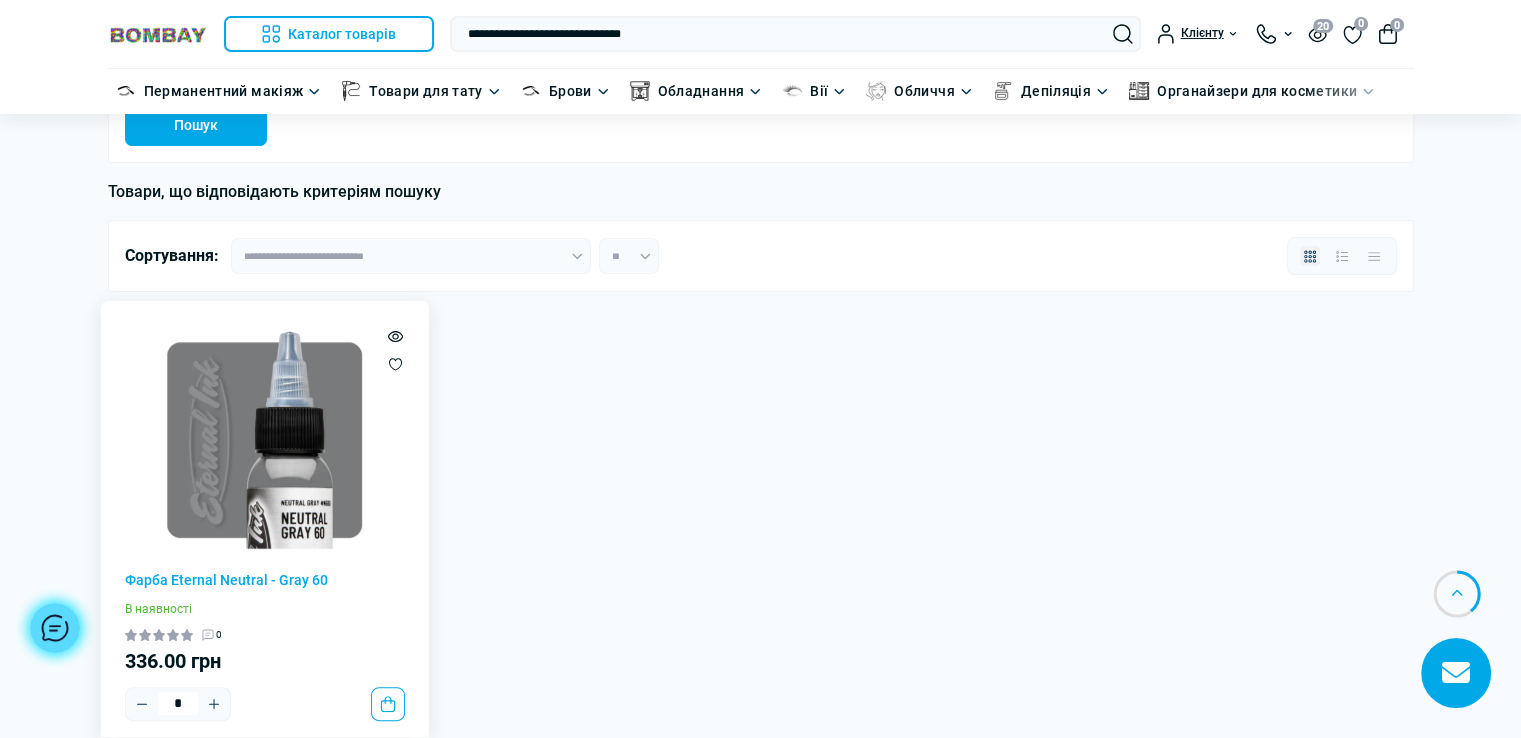 click at bounding box center [265, 439] 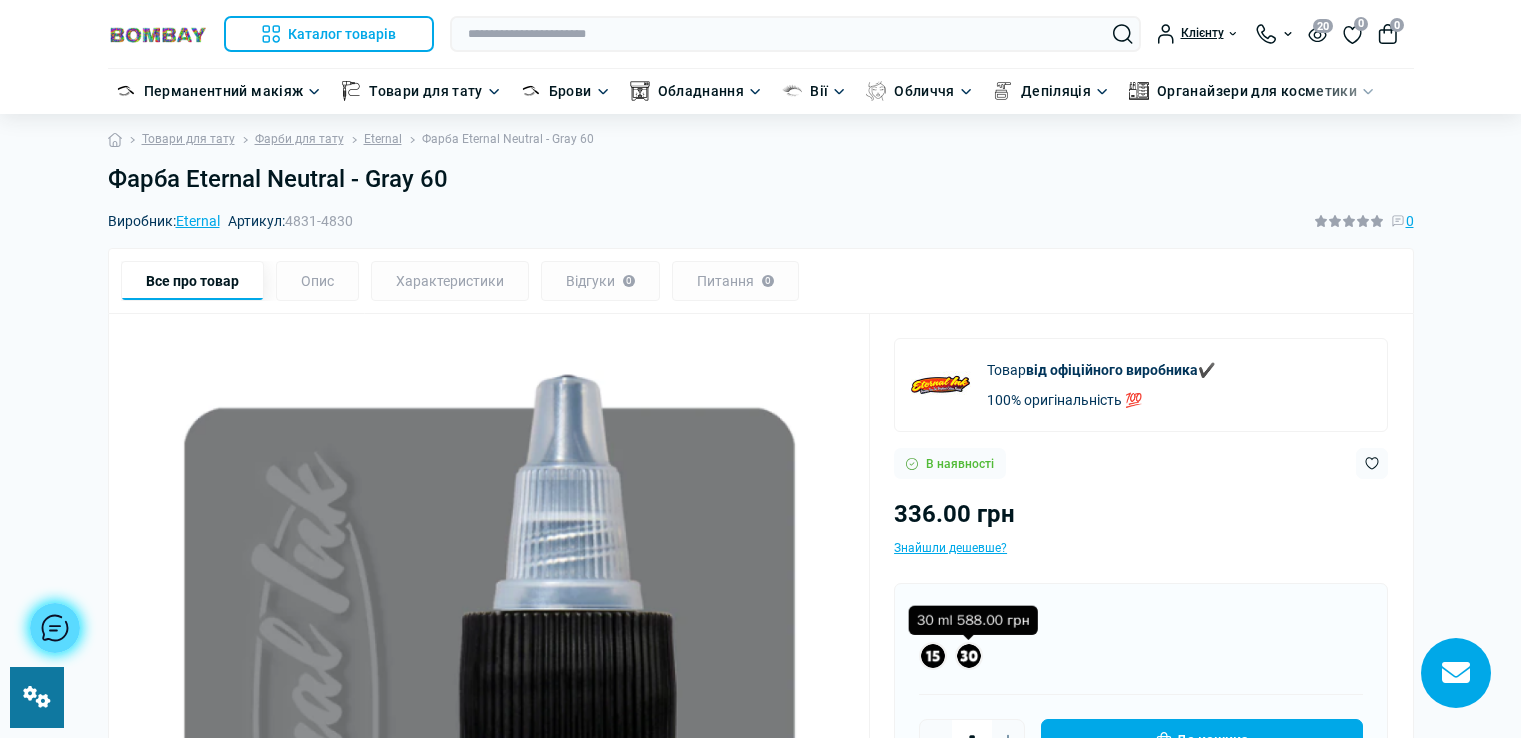 scroll, scrollTop: 0, scrollLeft: 0, axis: both 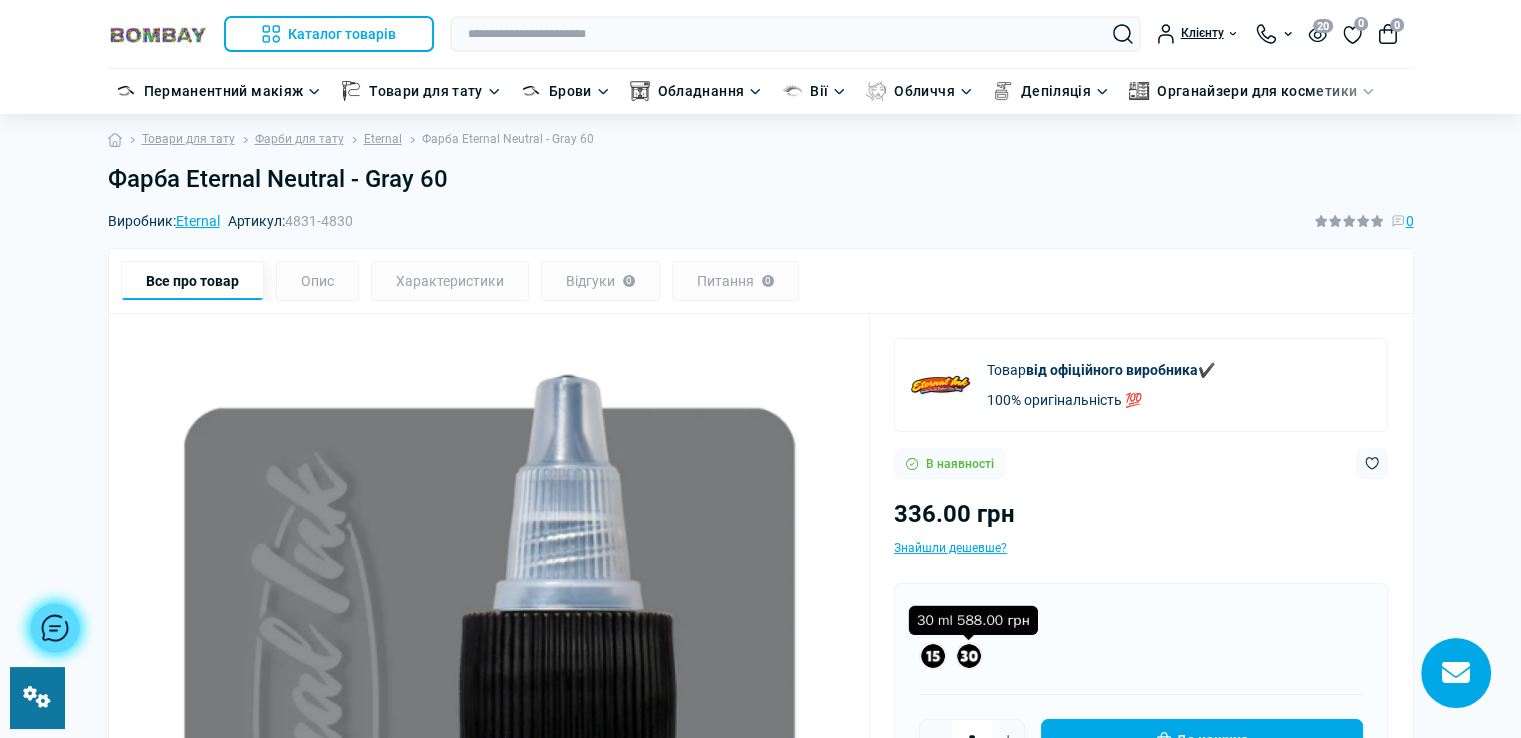 click at bounding box center [969, 656] 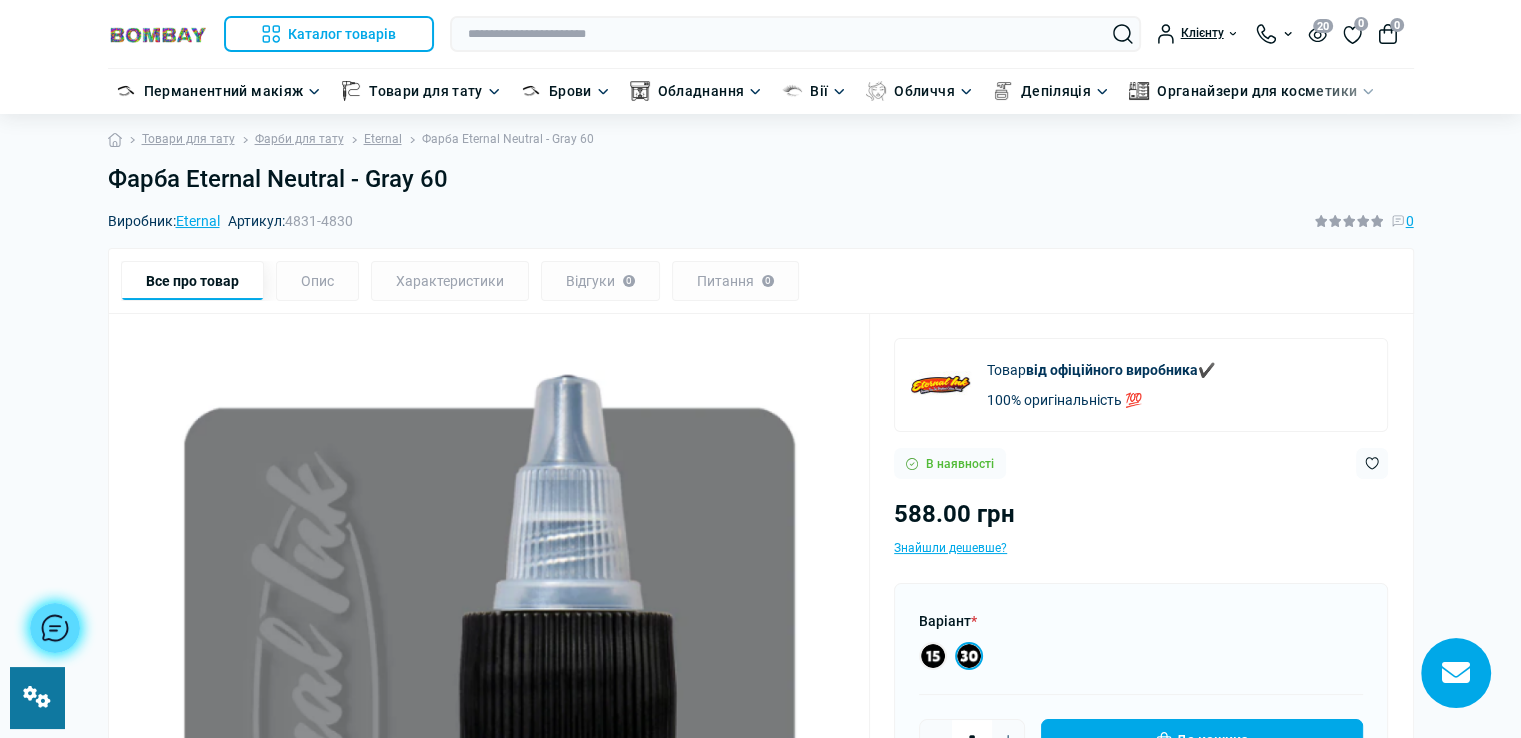 click on "Фарба Eternal Neutral - Gray 60" at bounding box center (761, 179) 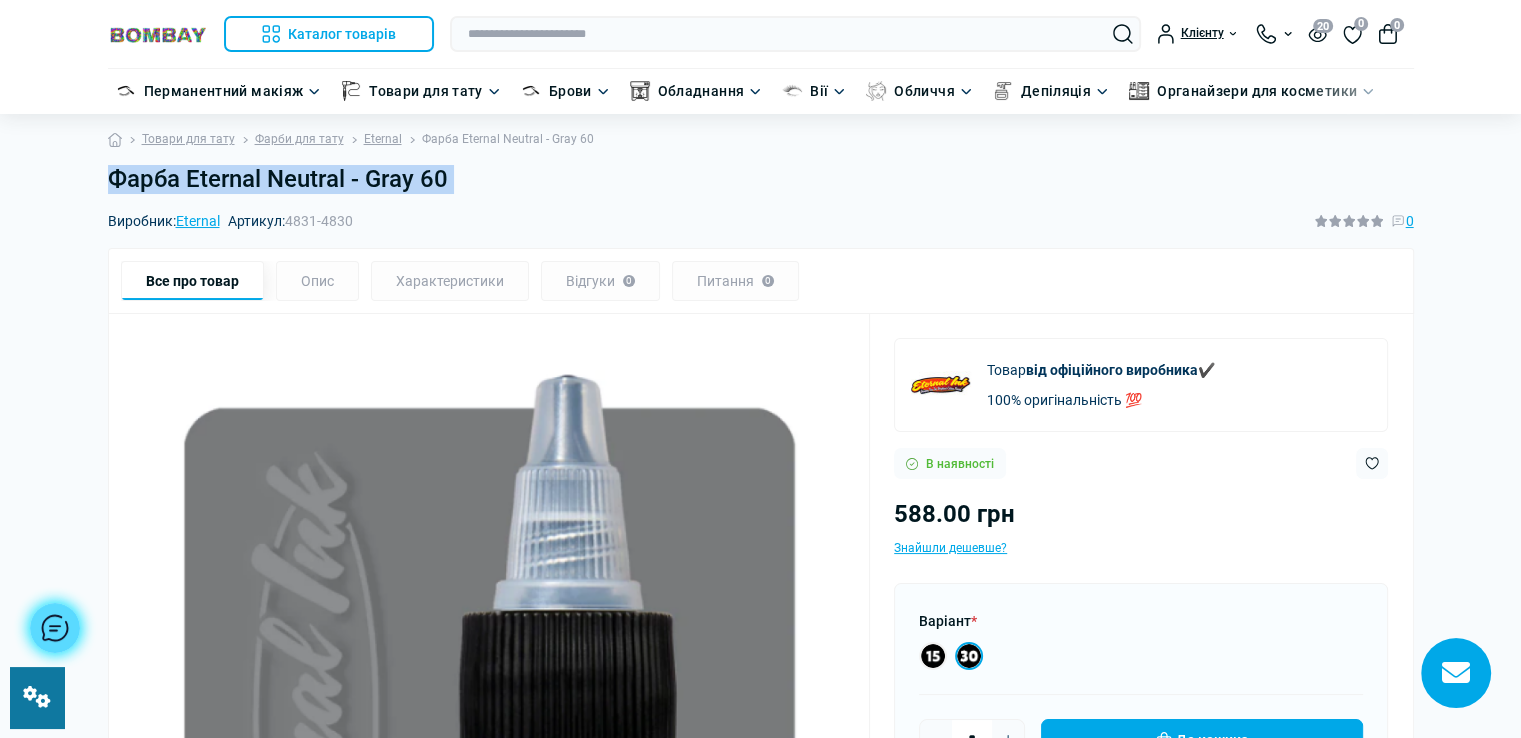 click on "Фарба Eternal Neutral - Gray 60" at bounding box center (761, 179) 